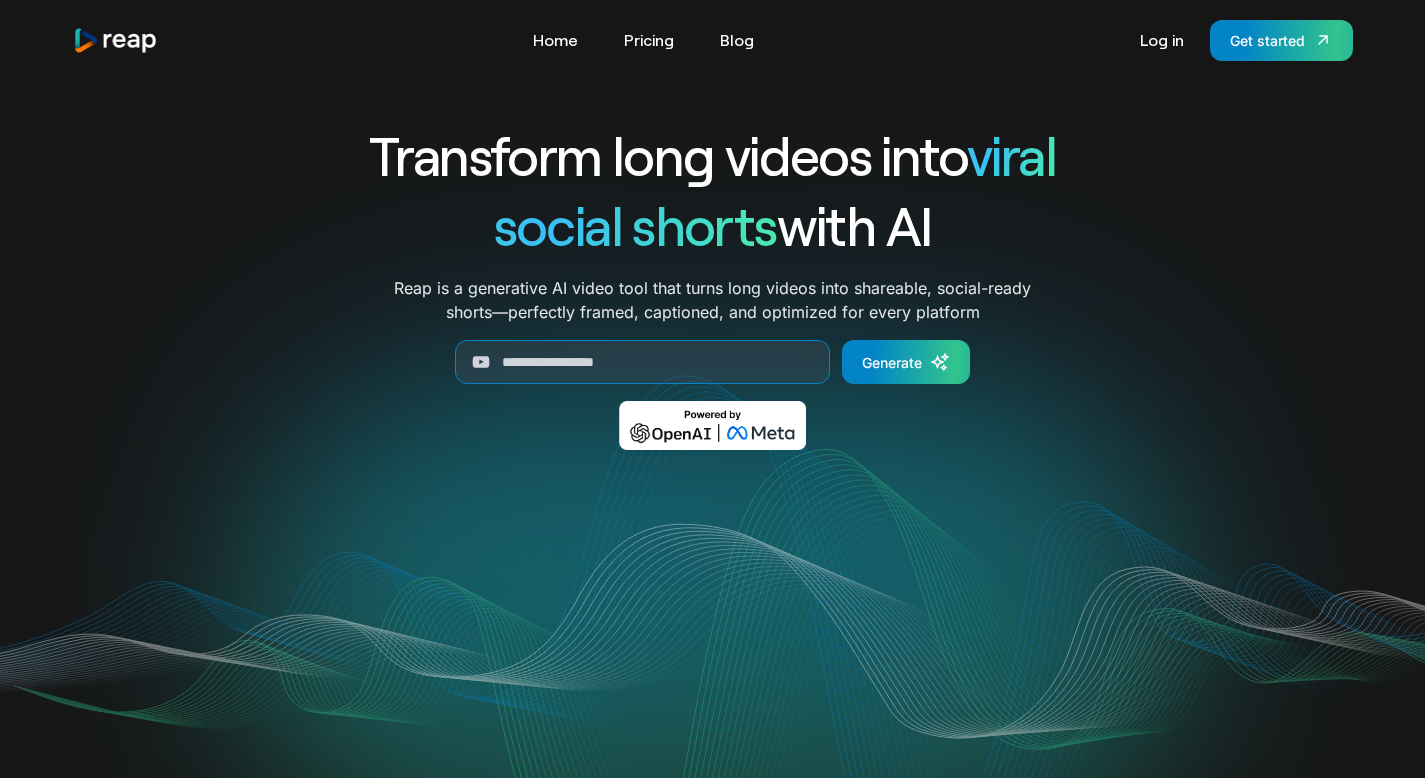 scroll, scrollTop: 0, scrollLeft: 0, axis: both 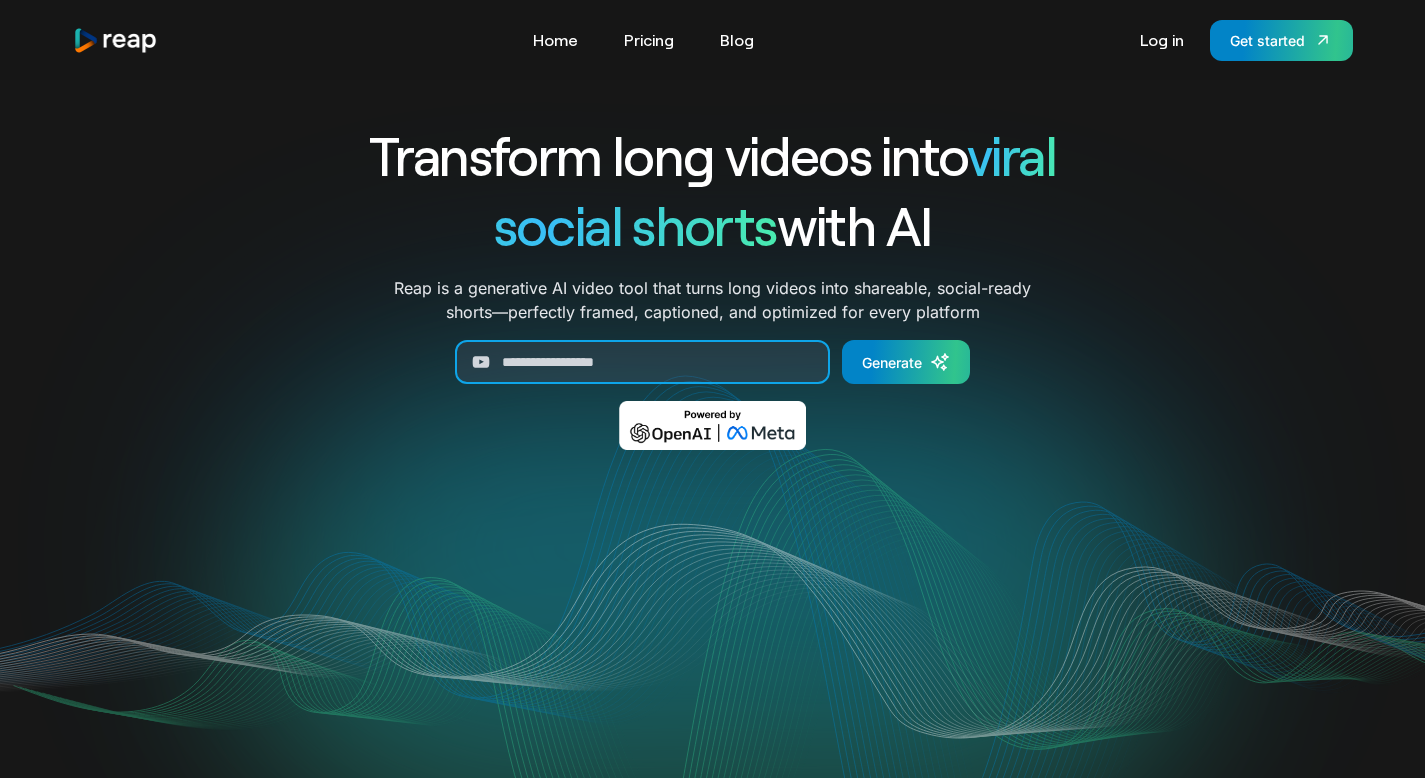 click at bounding box center [642, 362] 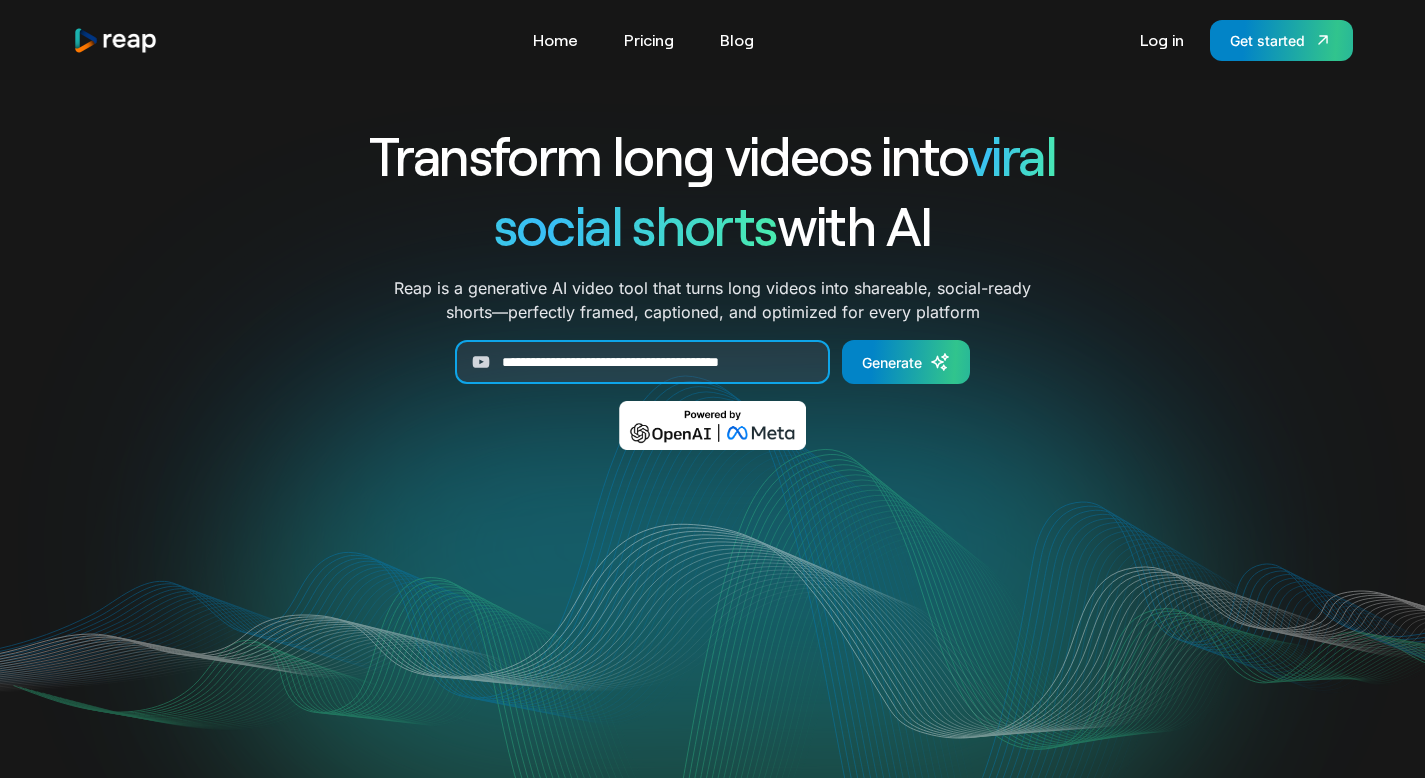 scroll, scrollTop: 0, scrollLeft: 26, axis: horizontal 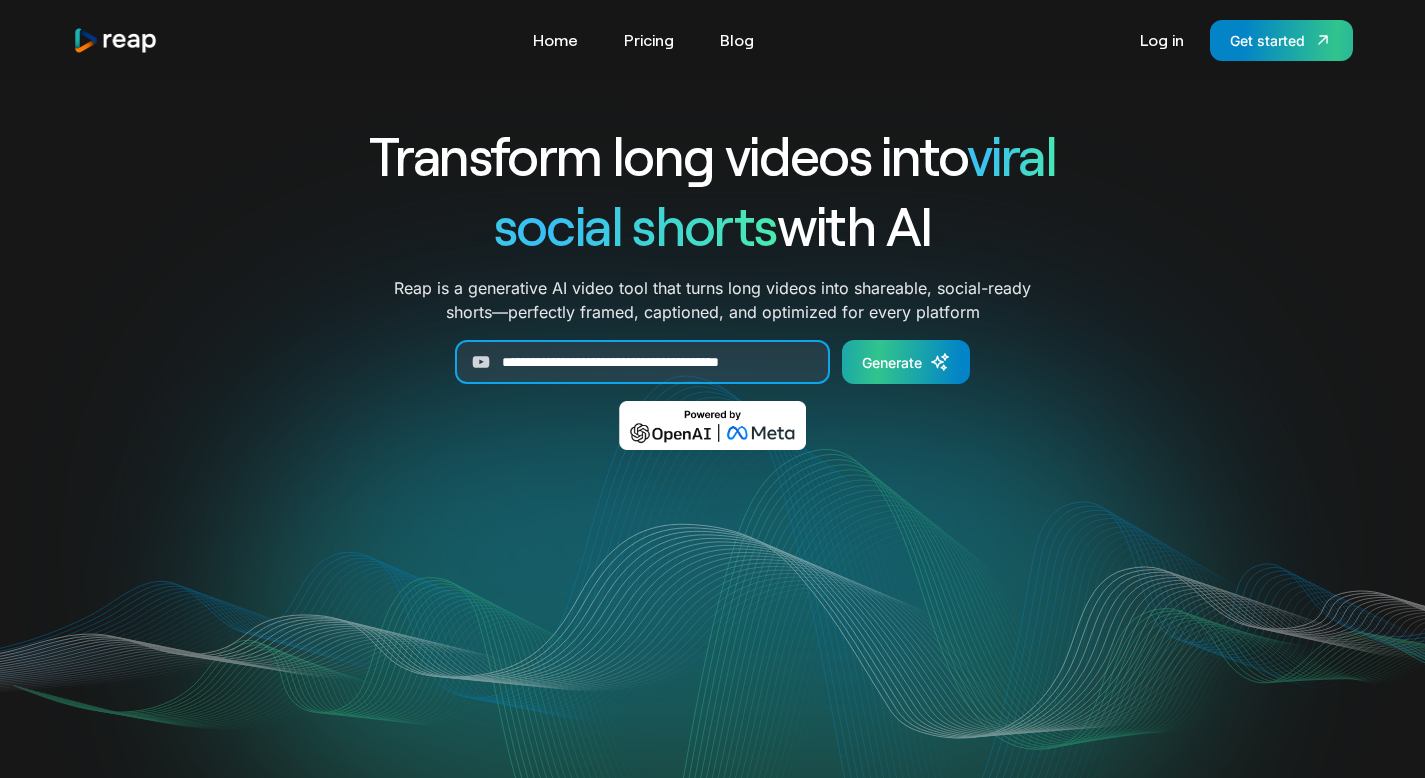 type on "**********" 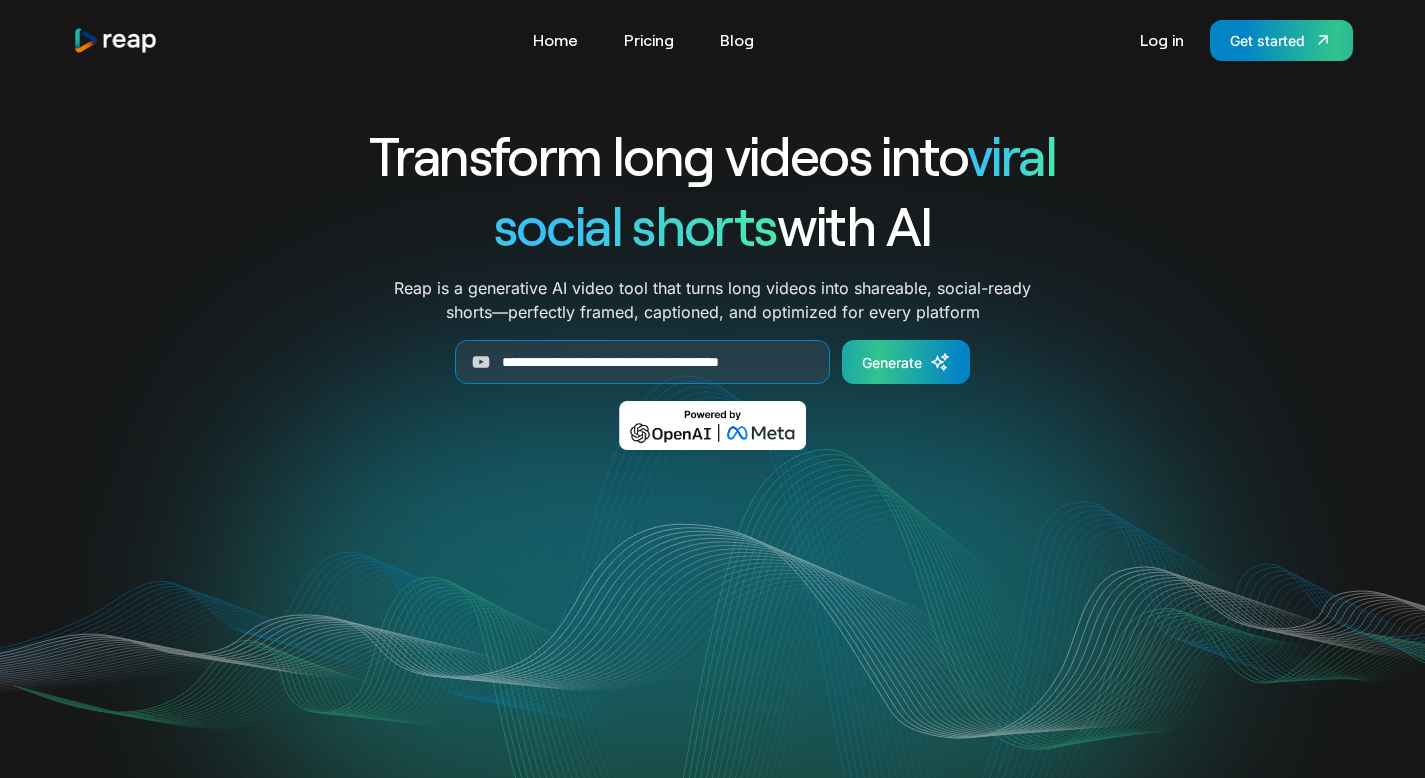 click on "Generate" at bounding box center (906, 362) 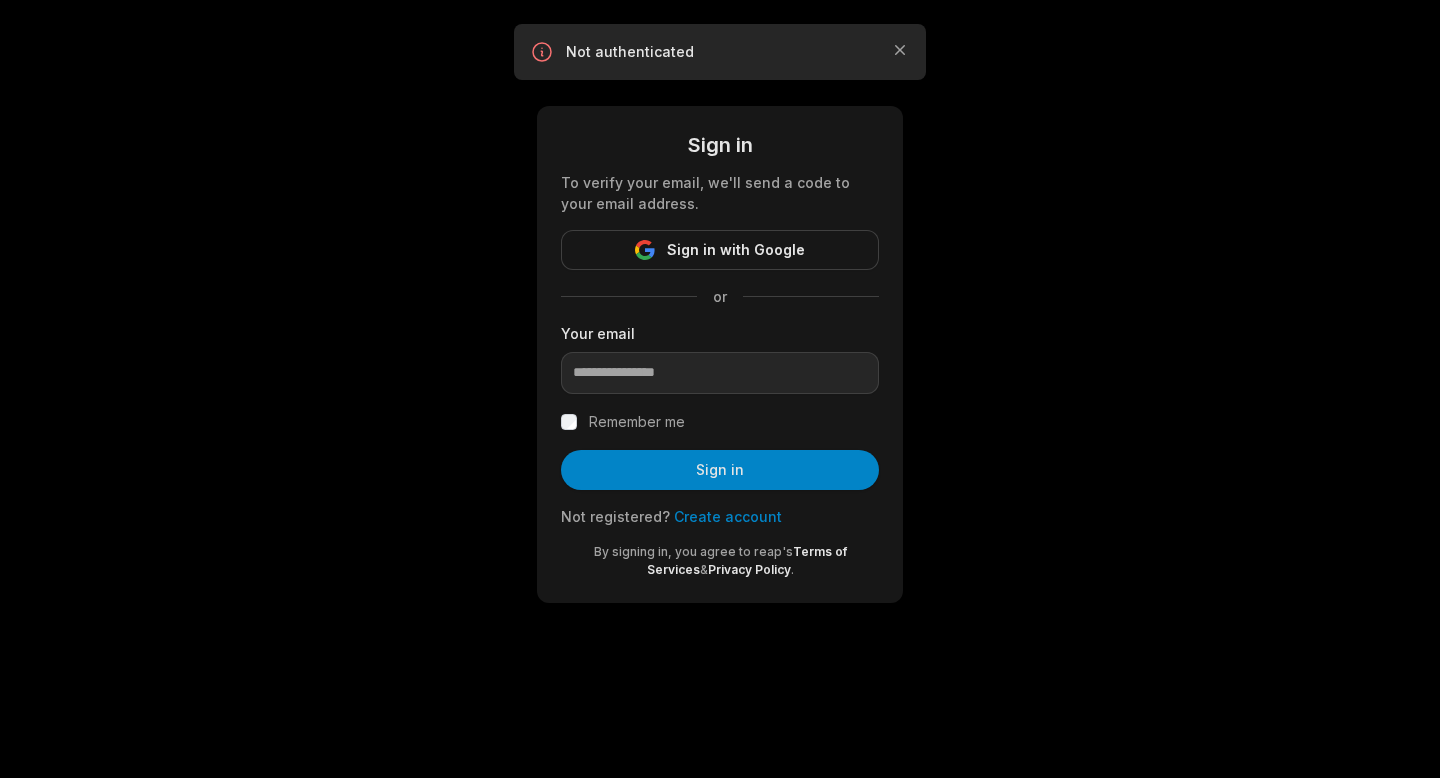 scroll, scrollTop: 0, scrollLeft: 0, axis: both 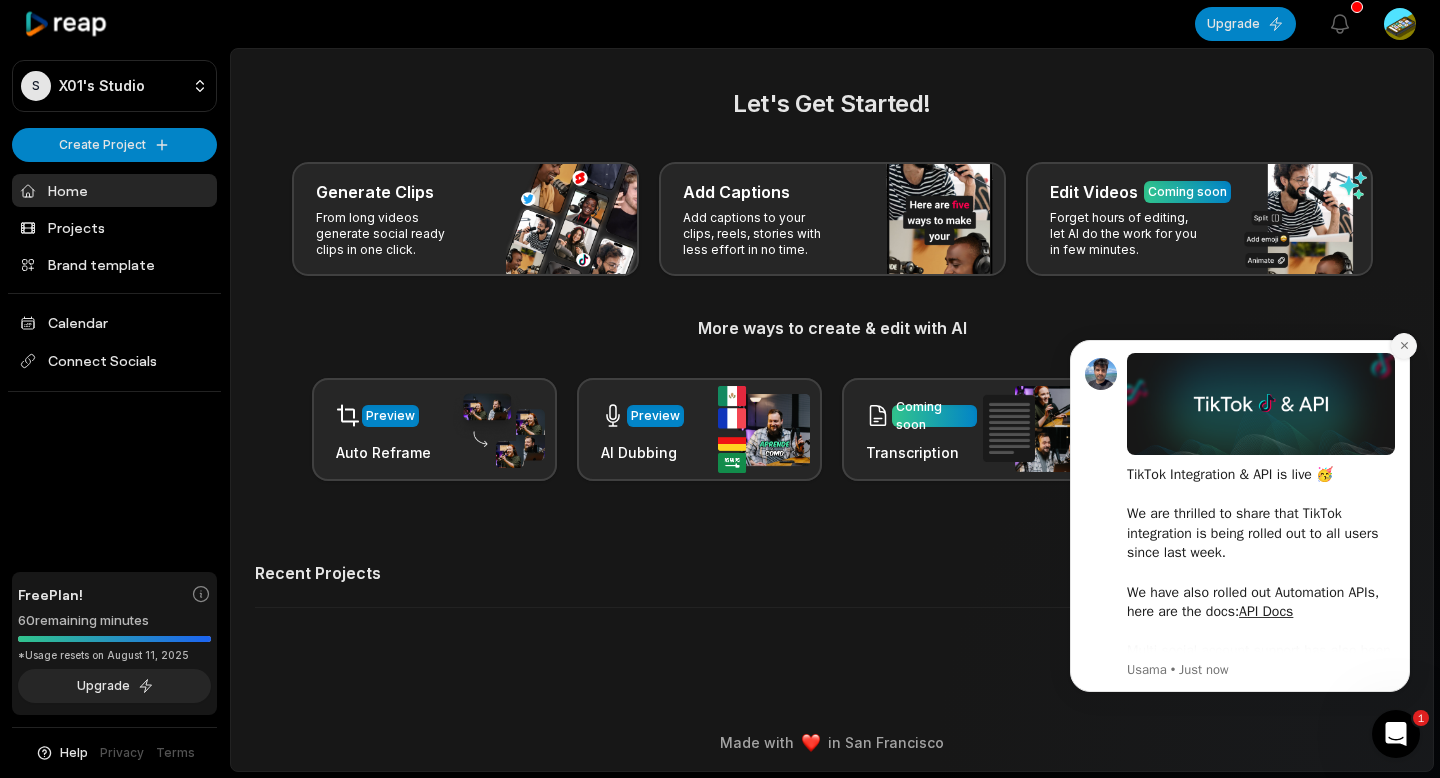 click 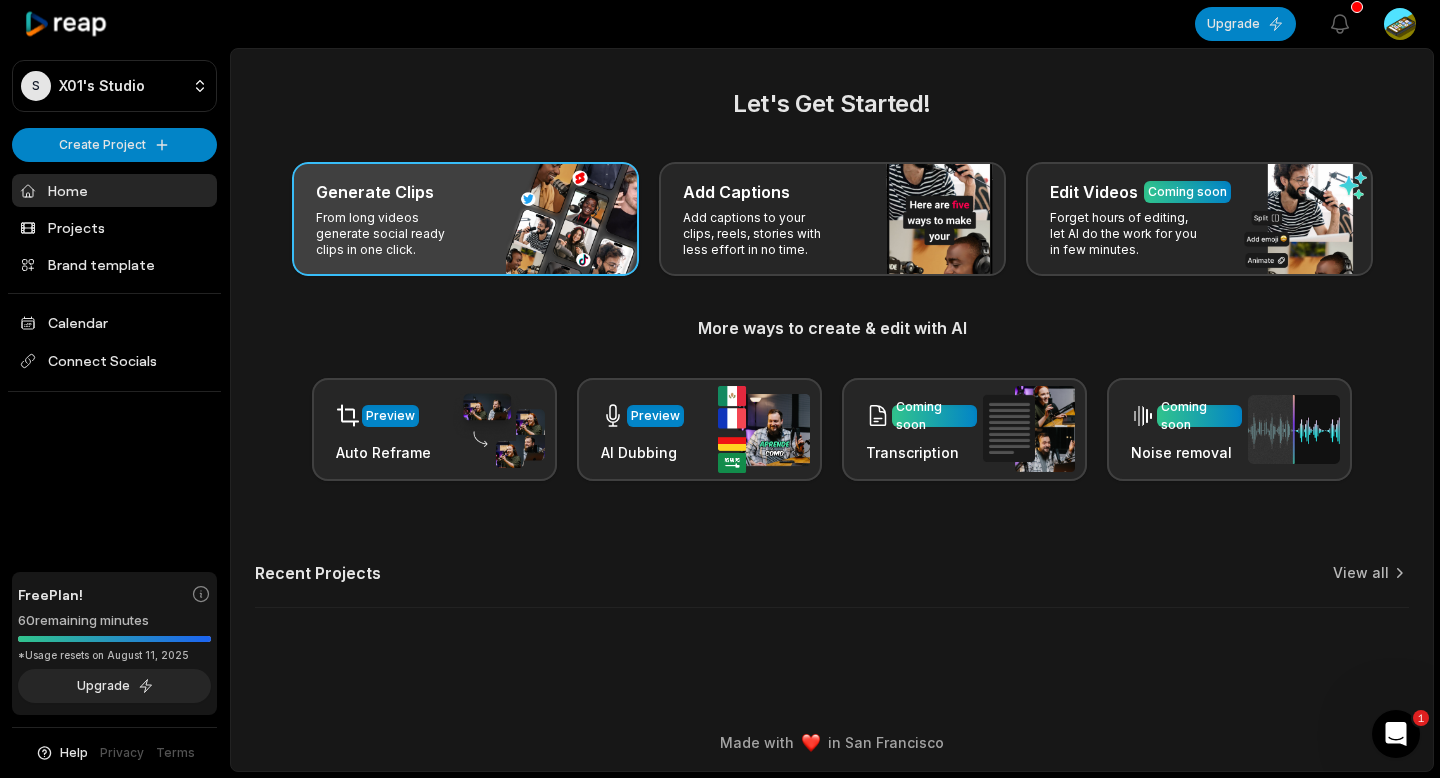 click on "From long videos generate social ready clips in one click." at bounding box center [393, 234] 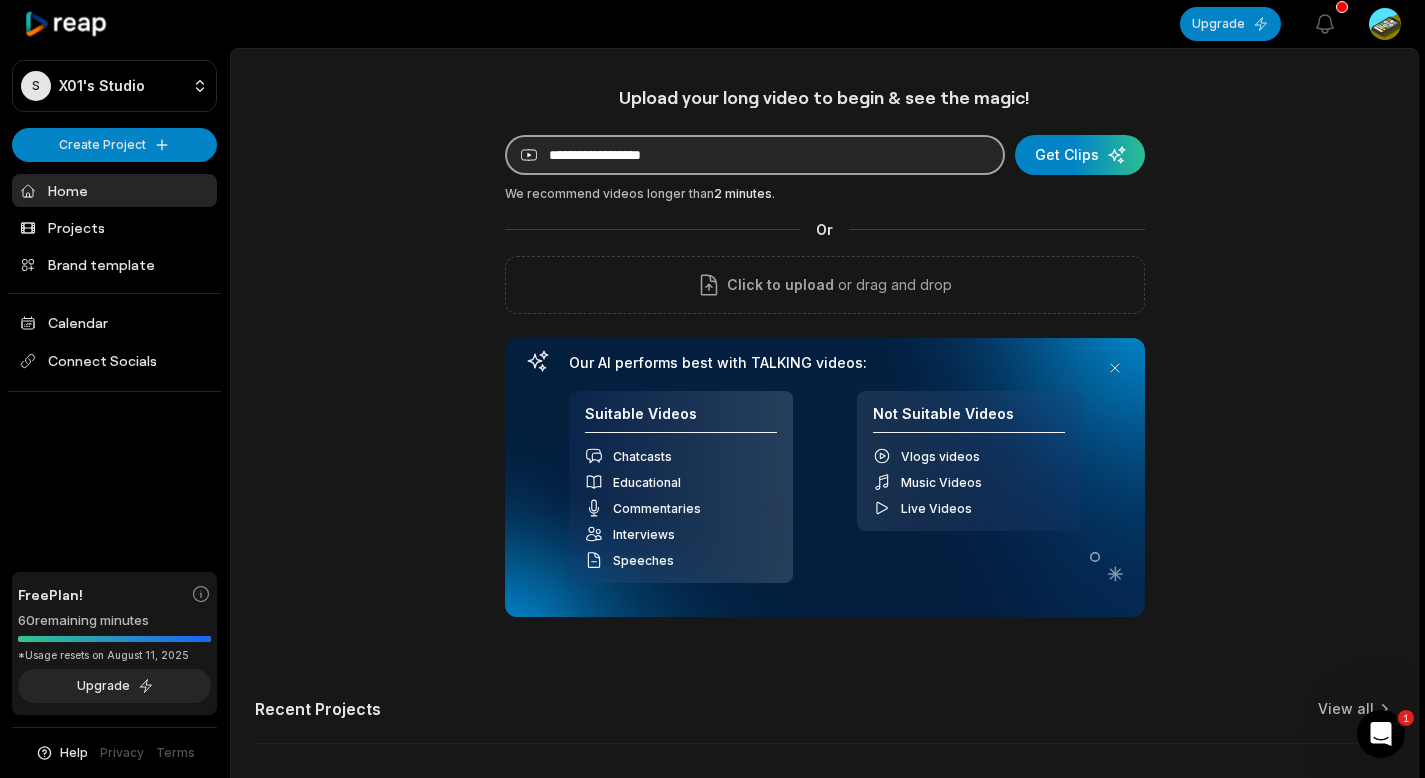 click at bounding box center (755, 155) 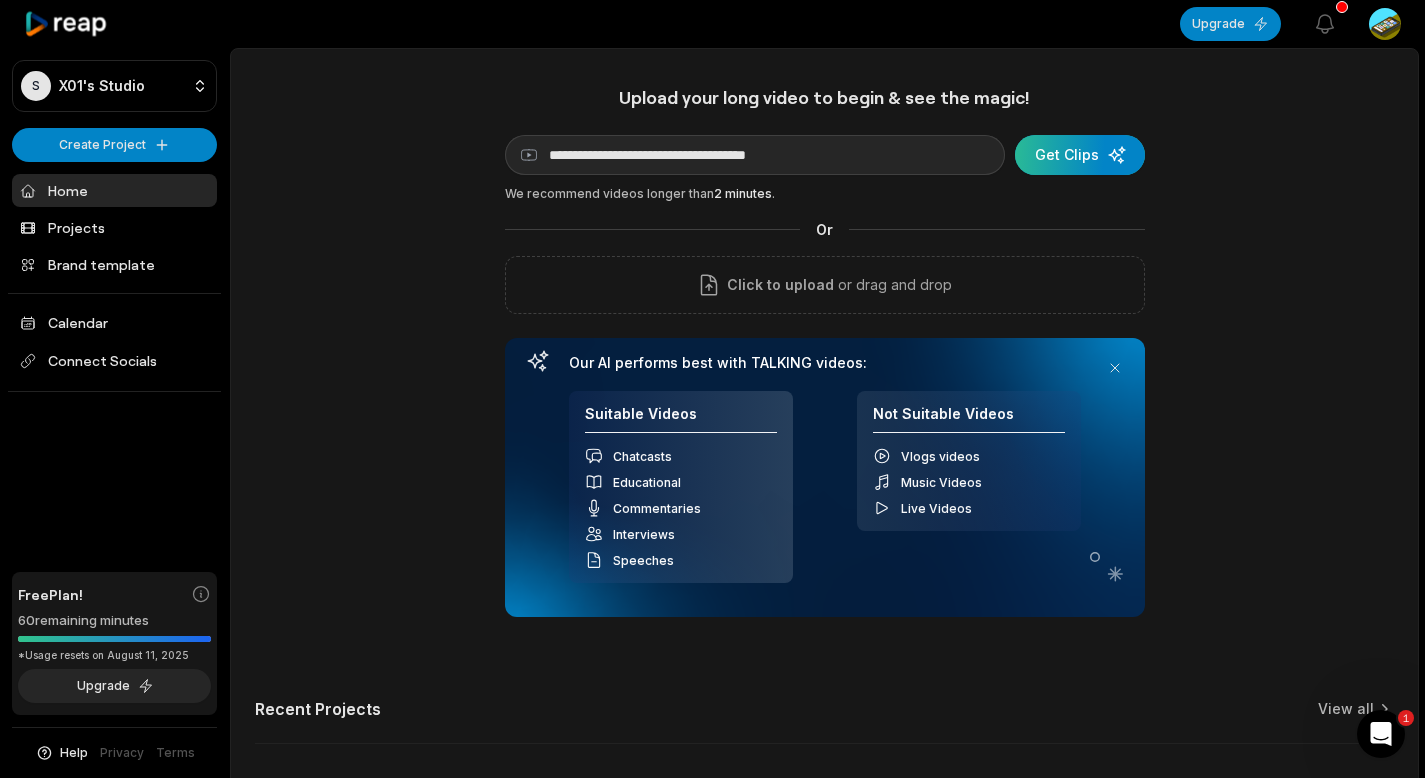 click at bounding box center (1080, 155) 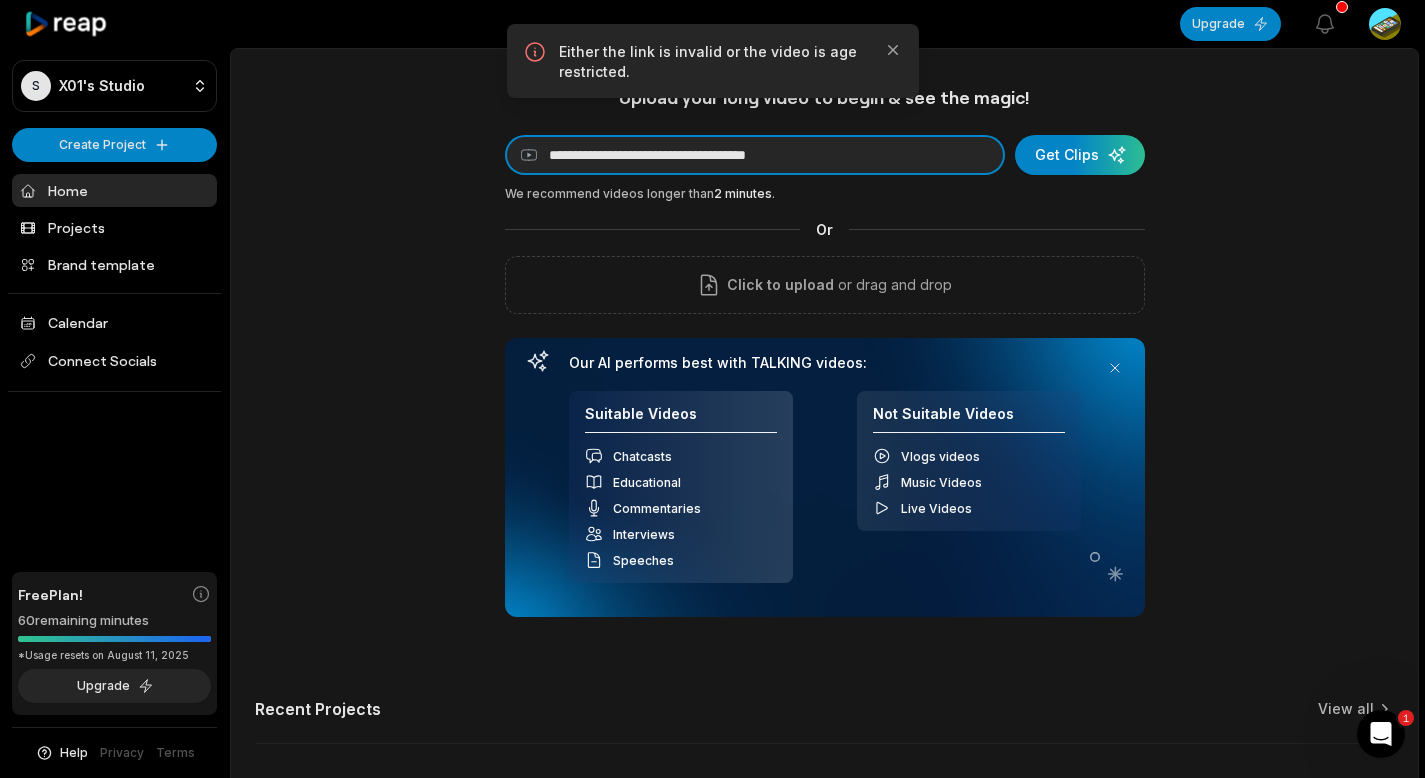 drag, startPoint x: 863, startPoint y: 155, endPoint x: 566, endPoint y: 184, distance: 298.41248 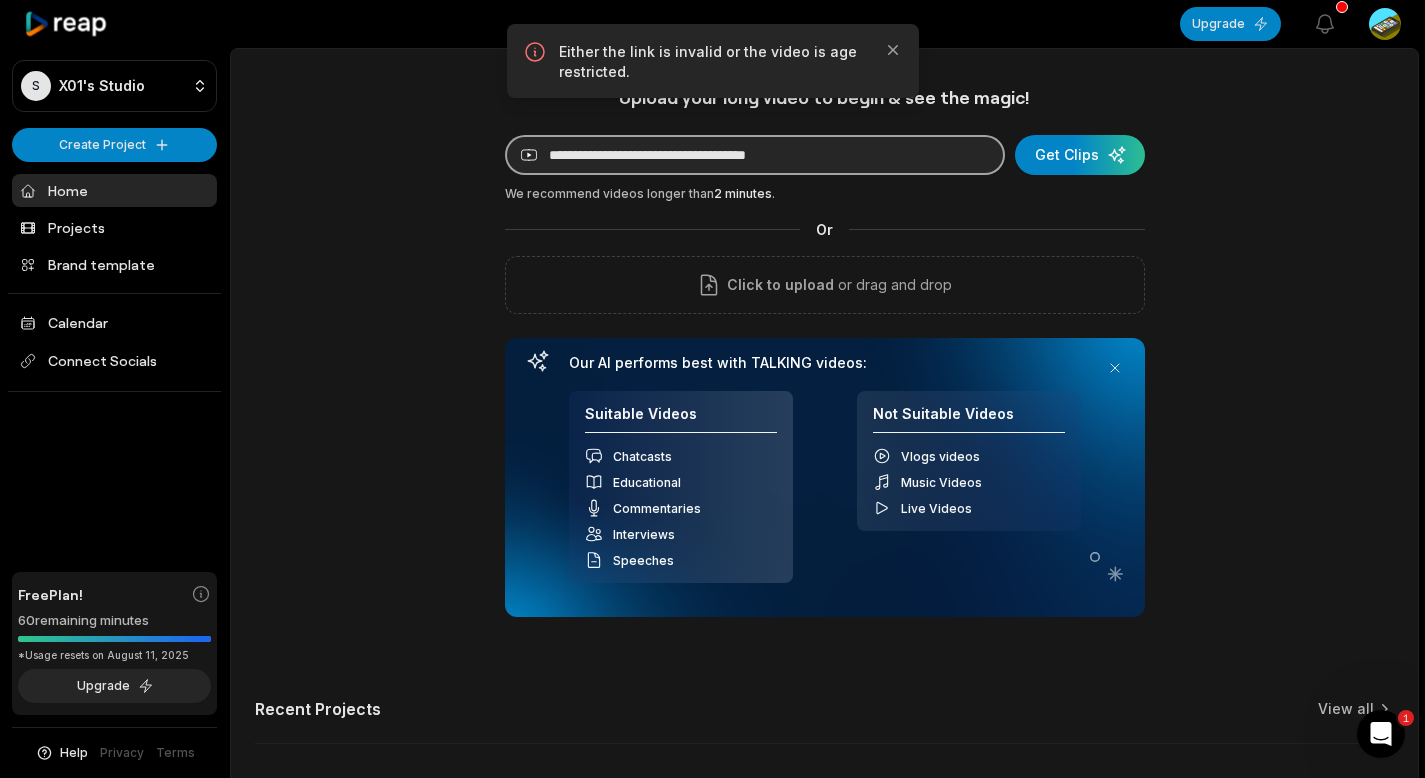 click on "**********" at bounding box center (755, 155) 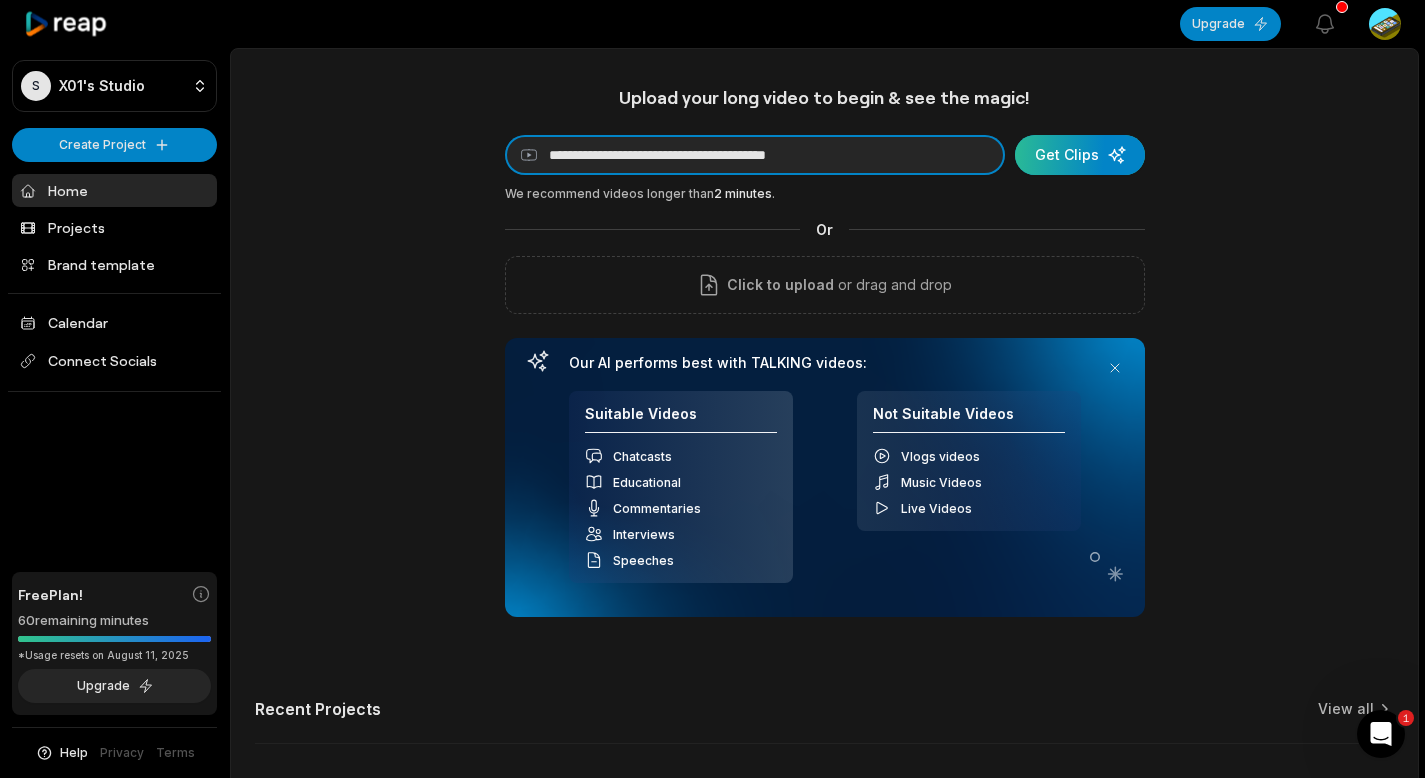 type on "**********" 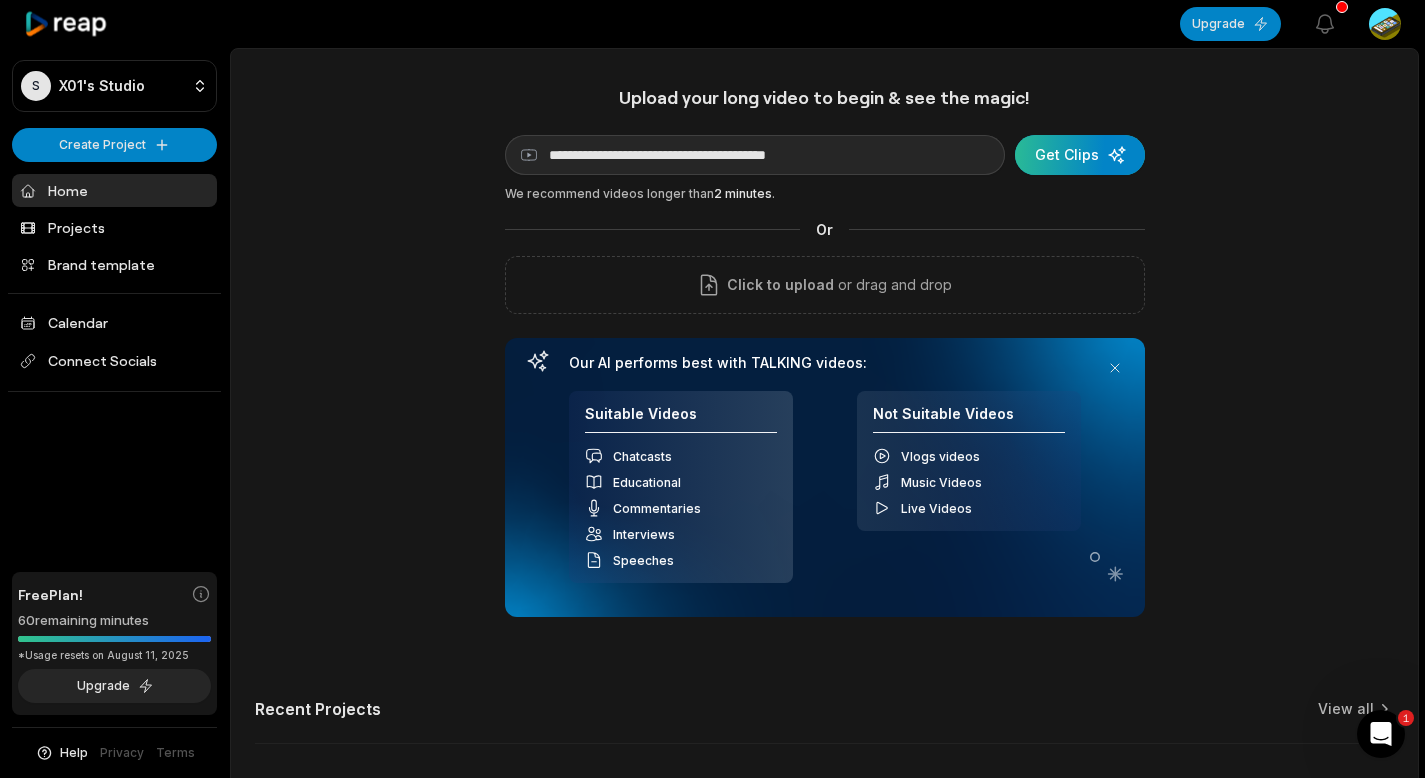 click at bounding box center (1080, 155) 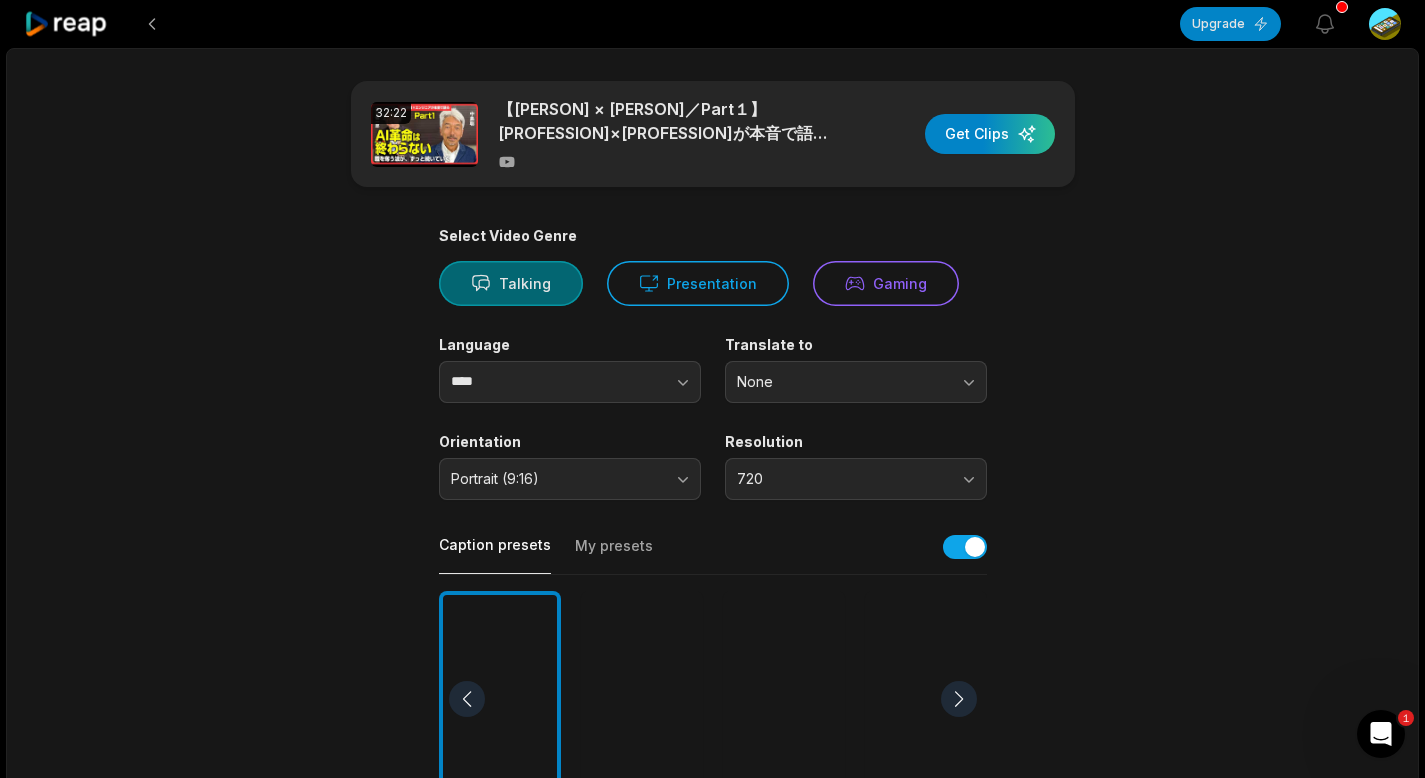 click on "Talking" at bounding box center [511, 283] 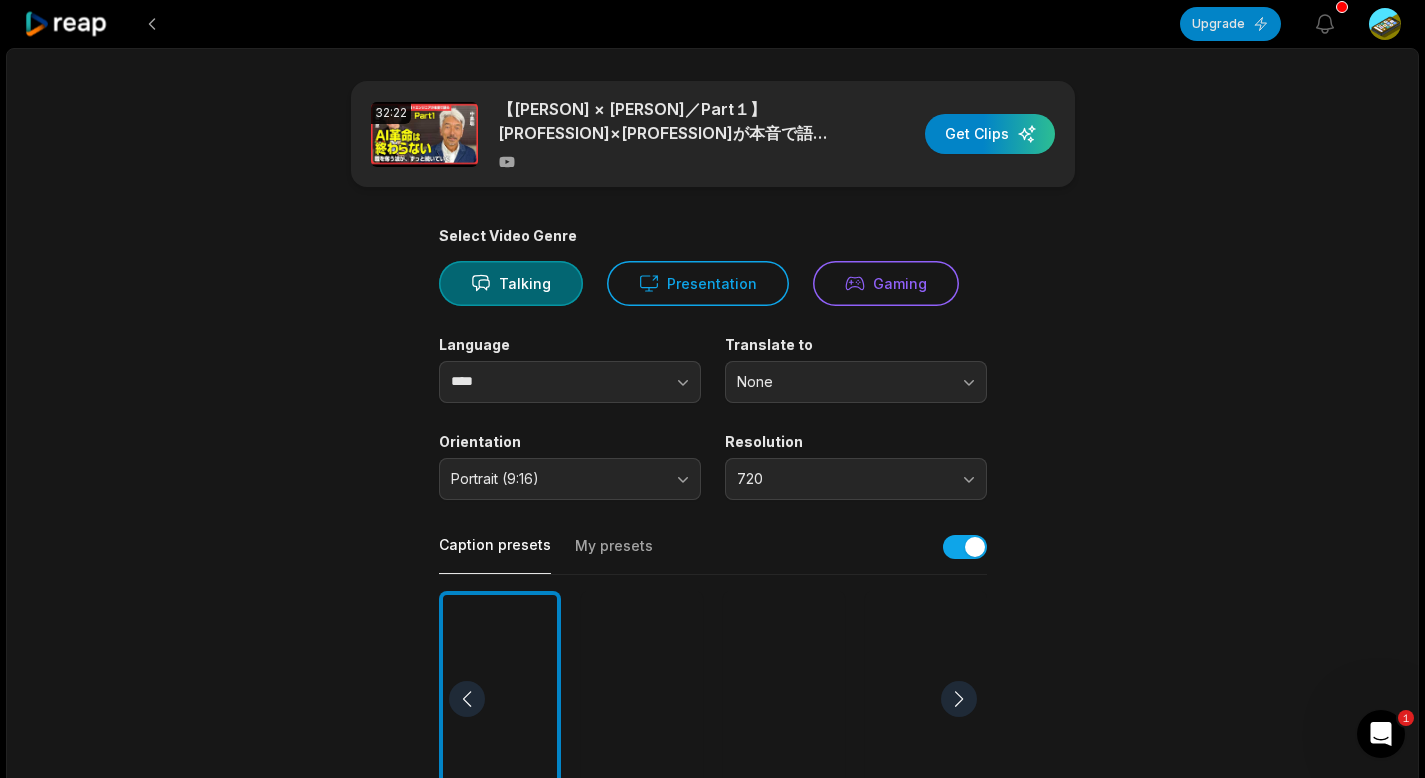 scroll, scrollTop: 657, scrollLeft: 0, axis: vertical 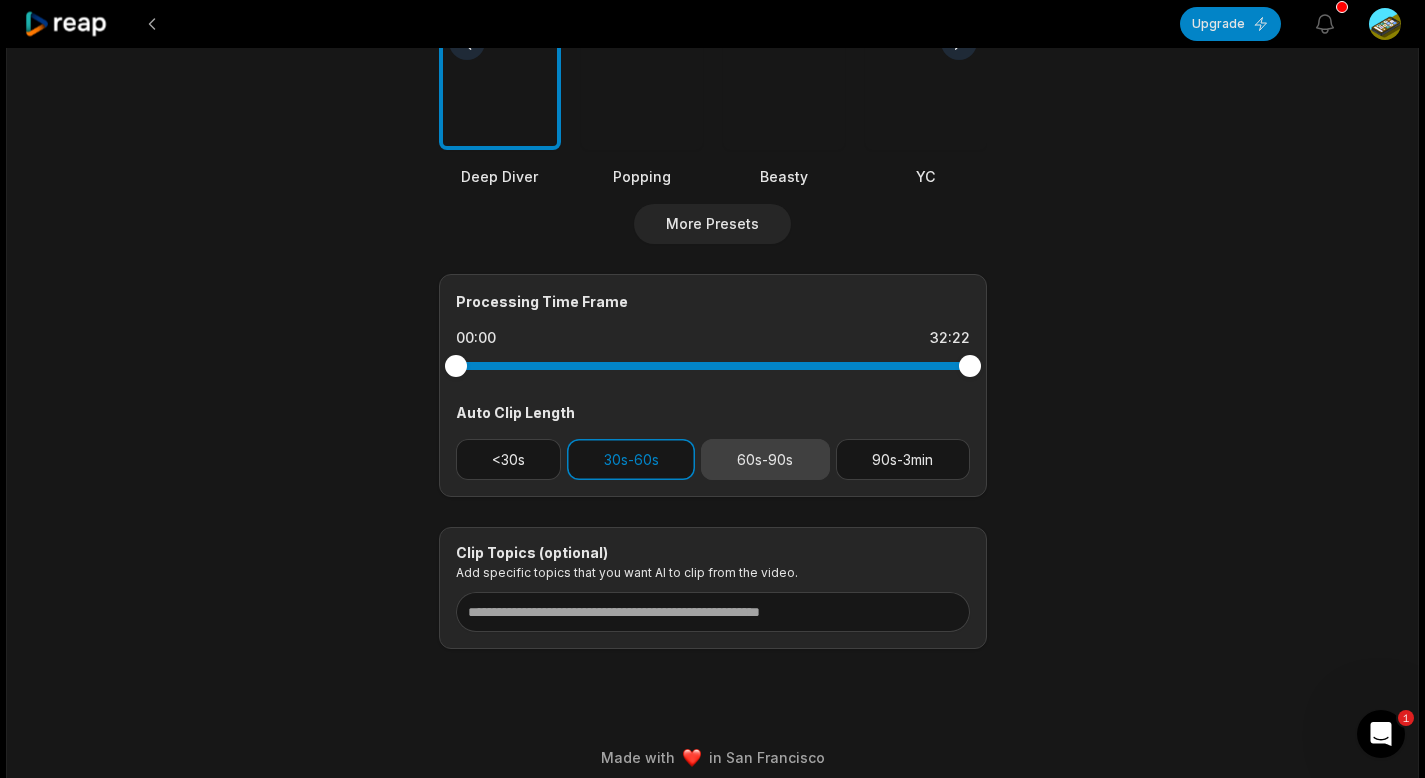 click on "60s-90s" at bounding box center (765, 459) 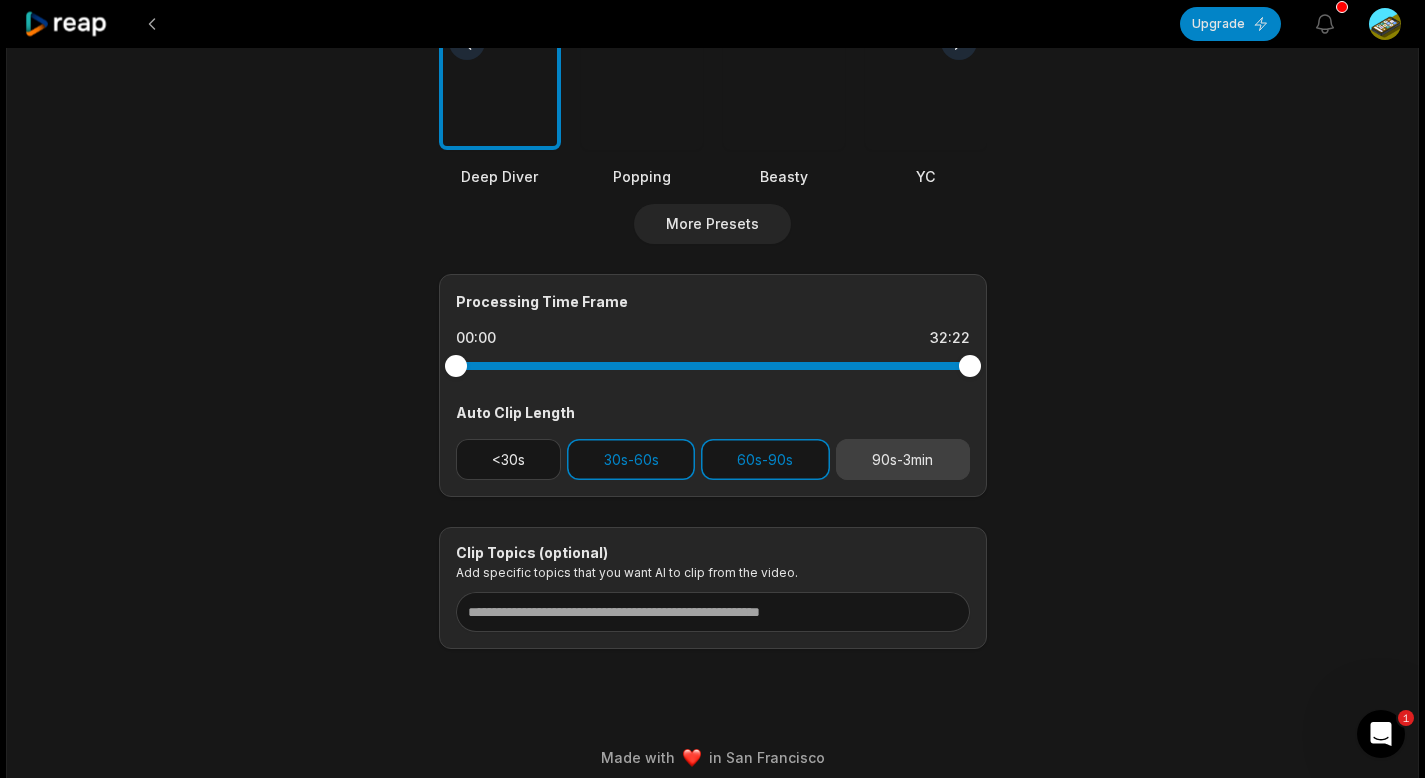 click on "90s-3min" at bounding box center (903, 459) 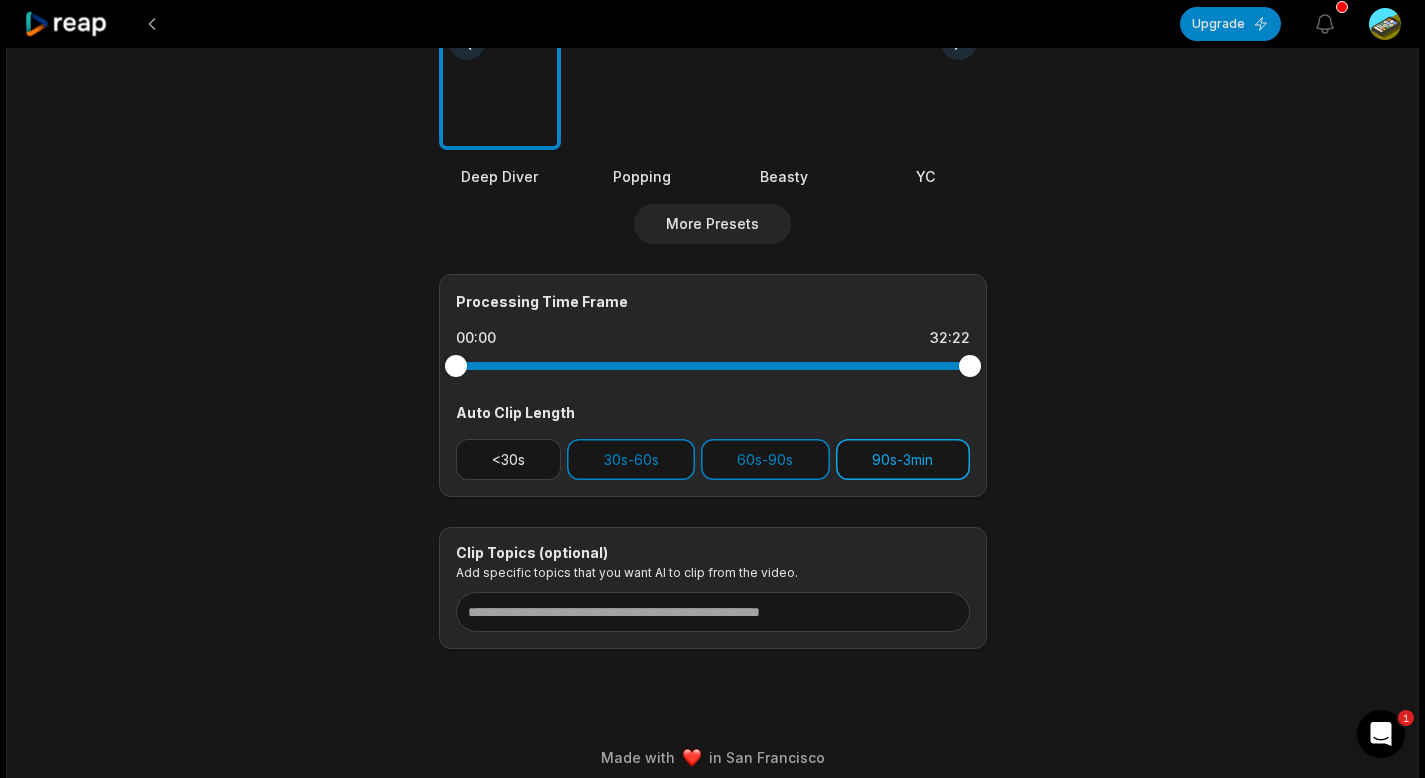 click on "90s-3min" at bounding box center [903, 459] 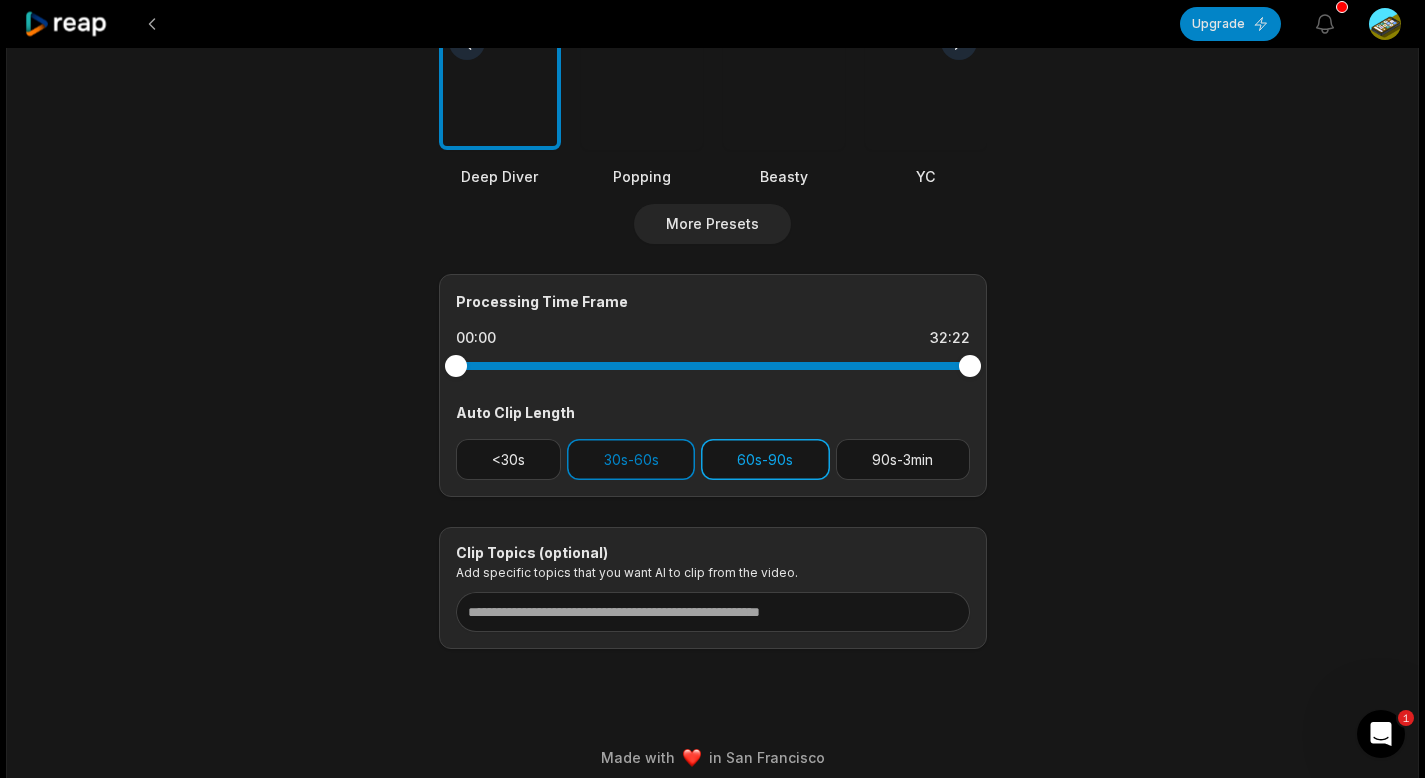 click on "60s-90s" at bounding box center [765, 459] 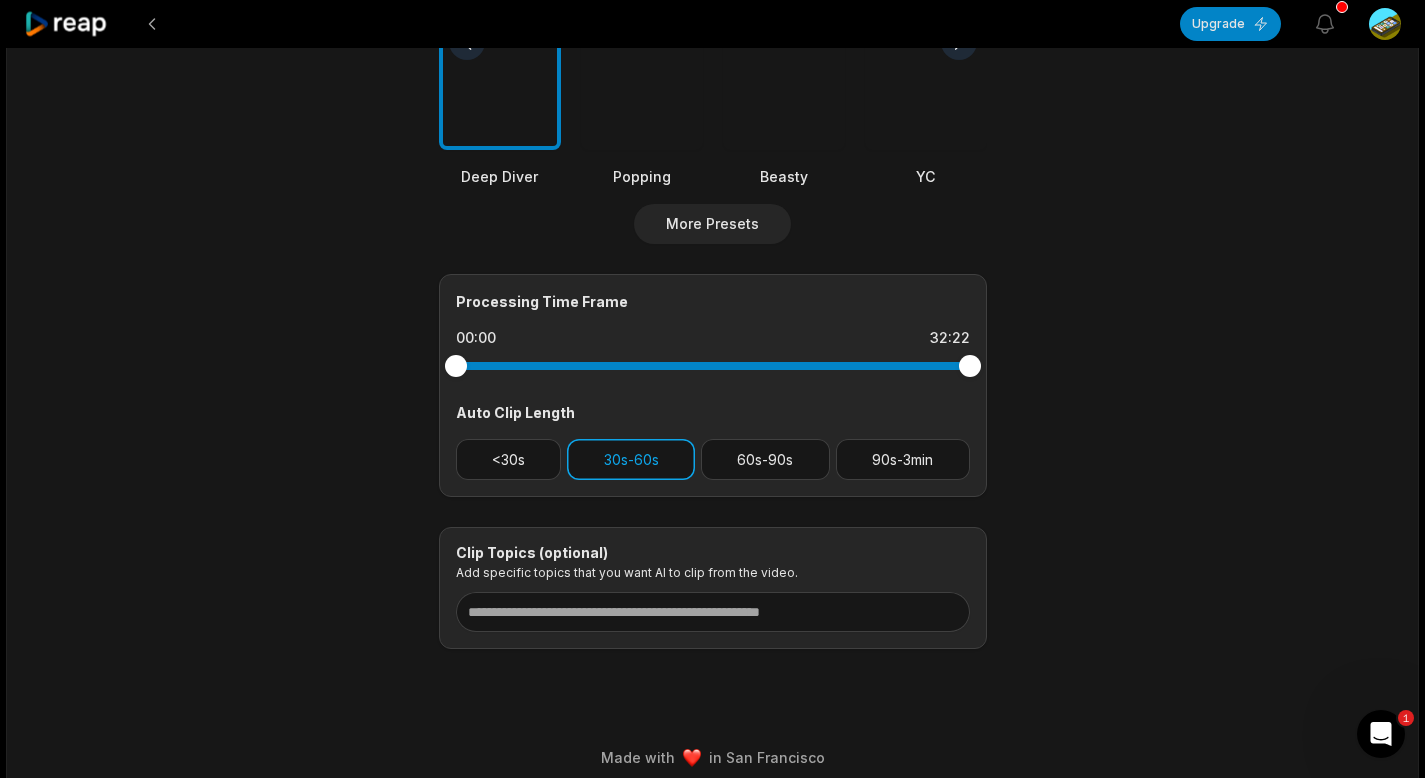 click on "30s-60s" at bounding box center [631, 459] 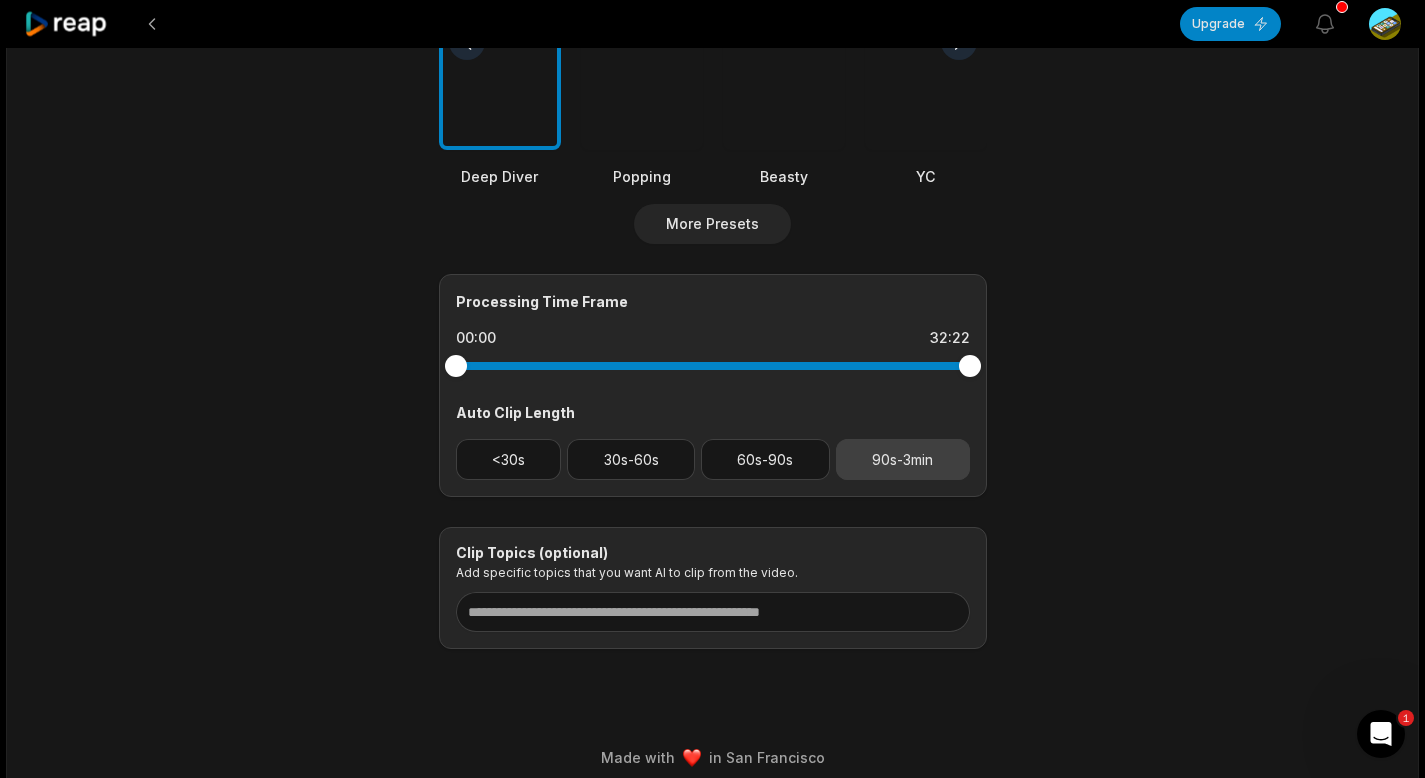 click on "90s-3min" at bounding box center (903, 459) 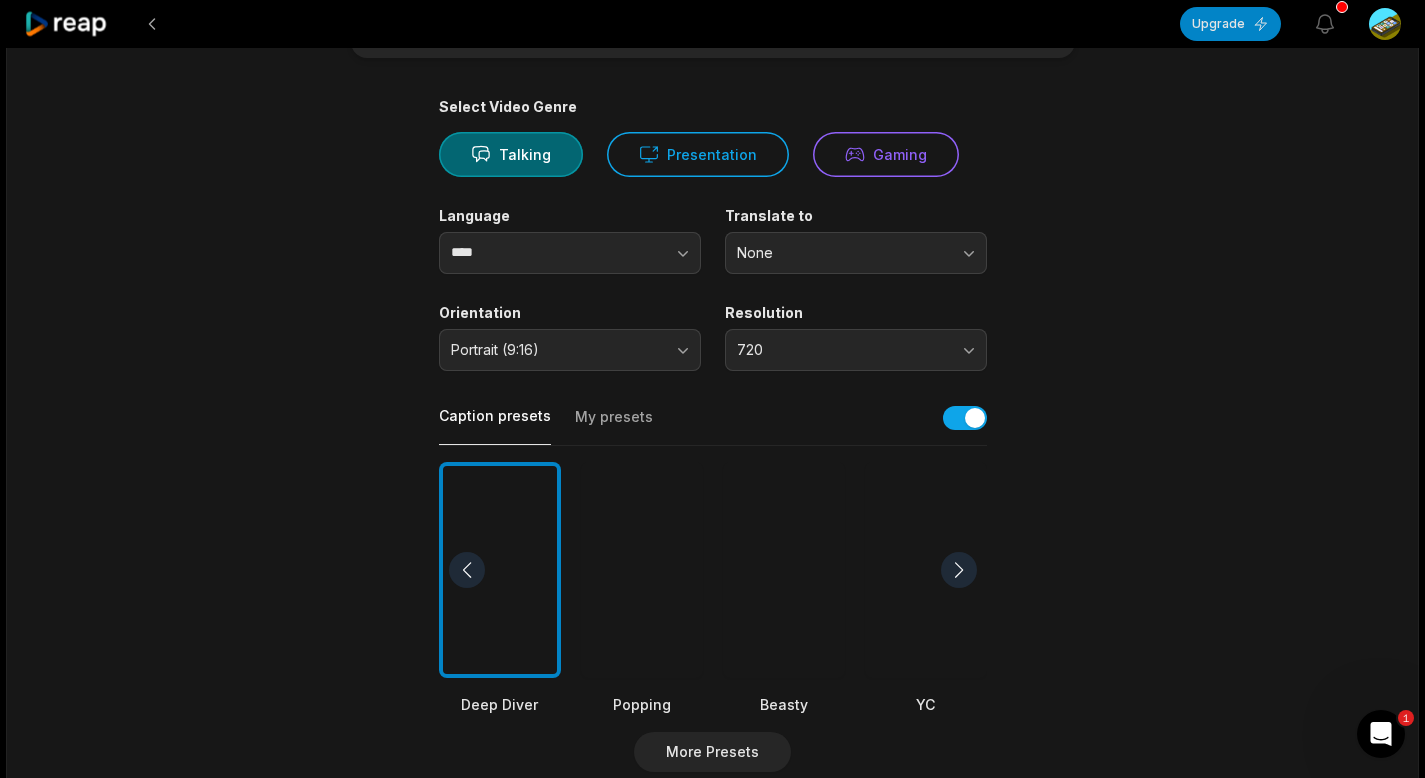 scroll, scrollTop: 0, scrollLeft: 0, axis: both 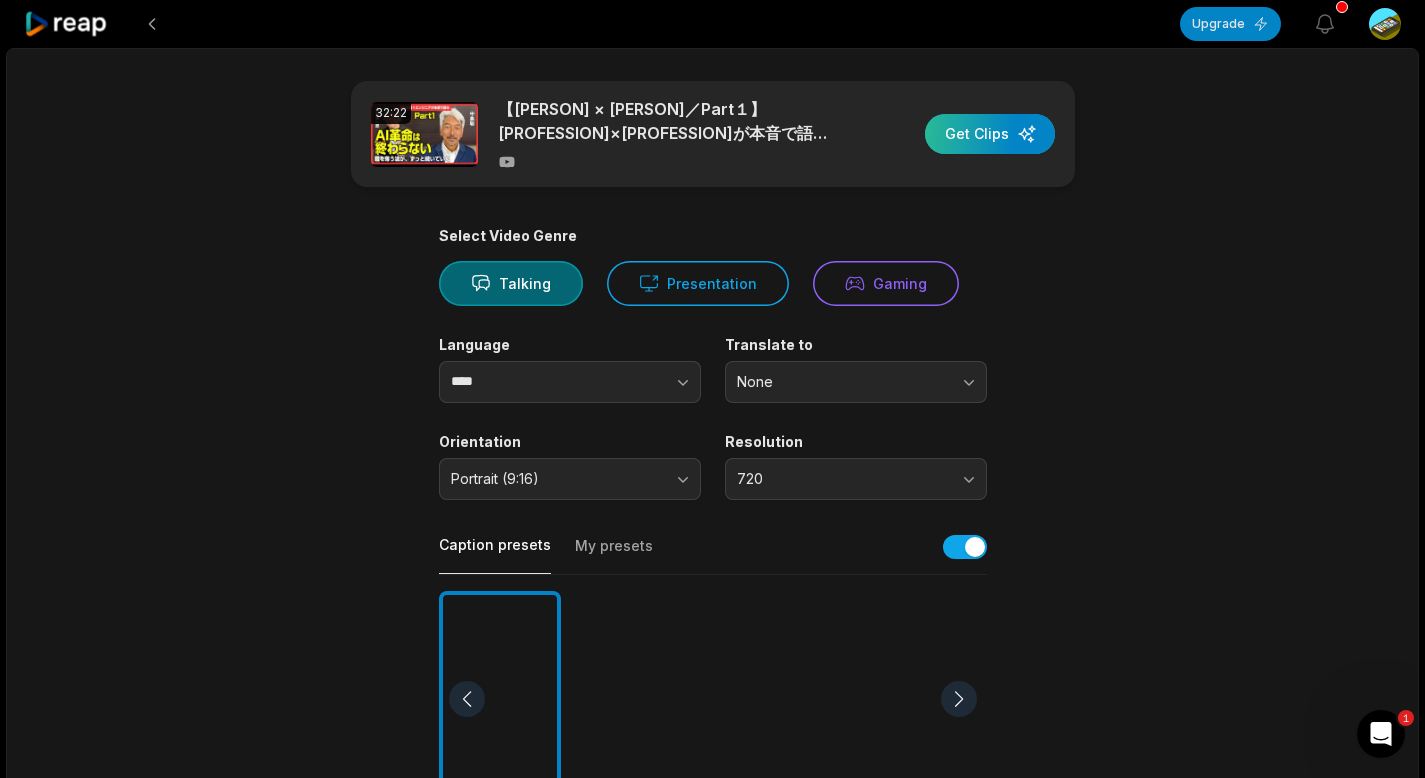 click at bounding box center (990, 134) 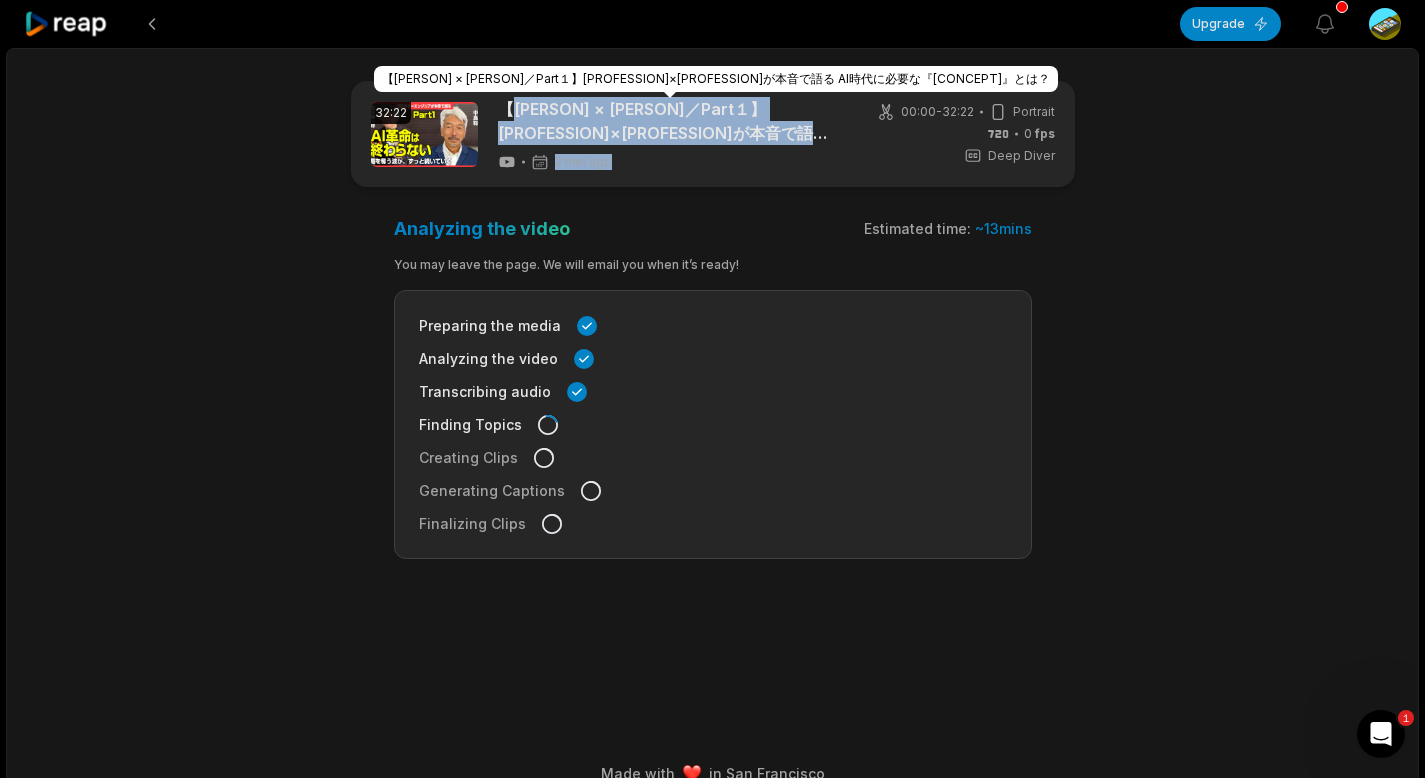 drag, startPoint x: 606, startPoint y: 161, endPoint x: 514, endPoint y: 109, distance: 105.67876 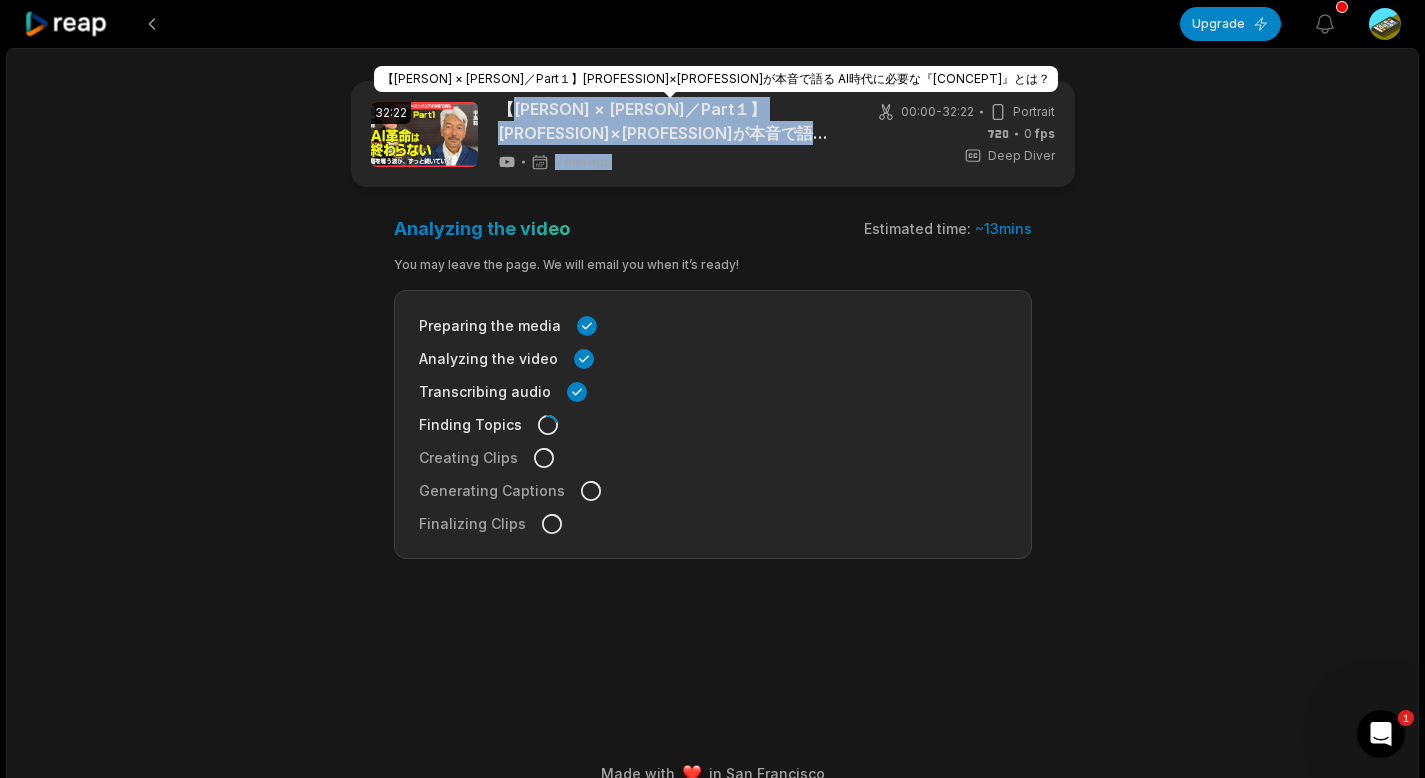 click on "【[PERSON] × [PERSON]／Part１】[PROFESSION]×[PROFESSION]が本音で語る AI時代に必要な『[CONCEPT]』とは？ [TIME] ago" at bounding box center [670, 134] 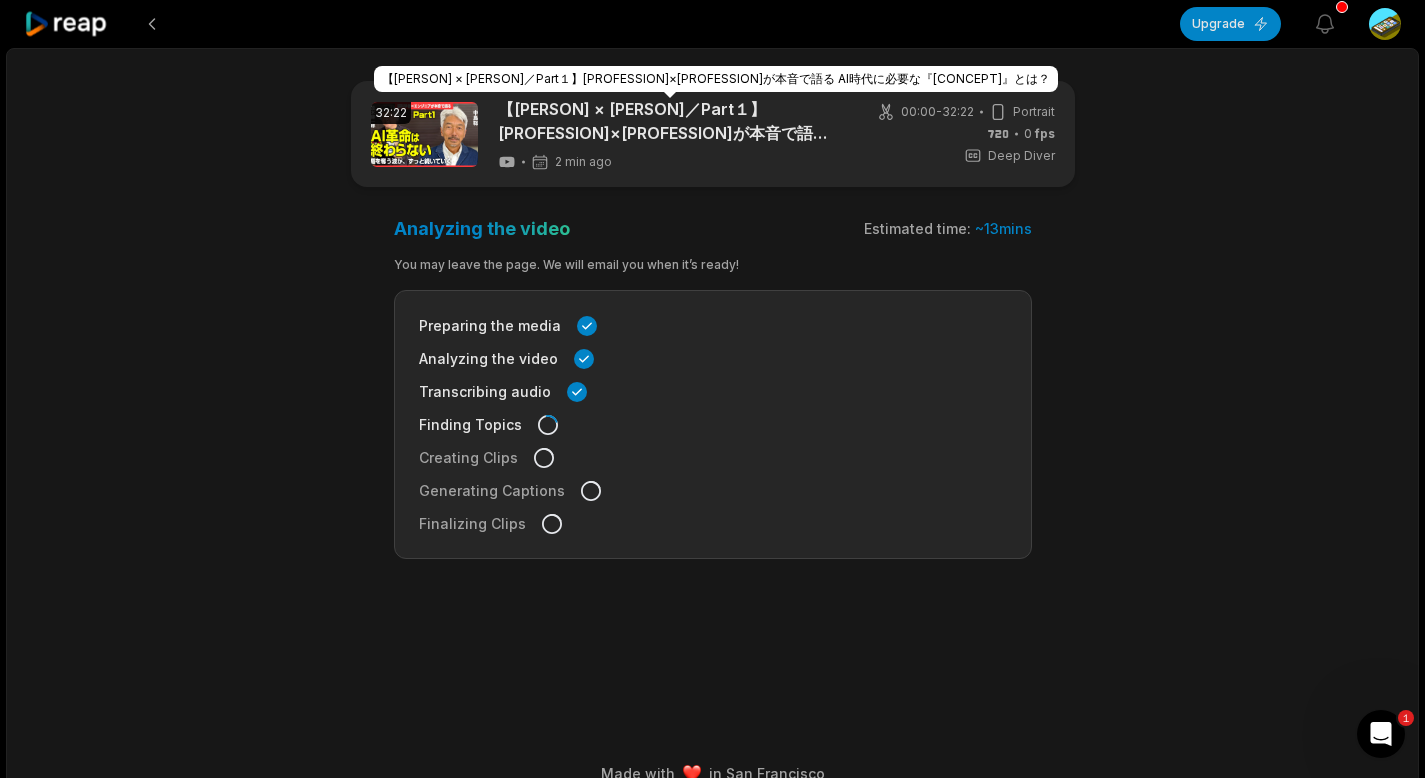 click on "[DURATION] 【[PERSON] × [PERSON]／Part１】[PROFESSION]×[PROFESSION]が本音で語る AI時代に必要な『[CONCEPT]』とは？ [TIME] ago [DURATION] Portrait [FPS] Deep Diver Analyzing the video Estimated time: ~ [NUMBER] [UNIT] You may leave the page. We will email you when it’s ready! Preparing the media Analyzing the video Transcribing audio Finding Topics Creating Clips Generating Captions Finalizing Clips" at bounding box center [713, 369] 